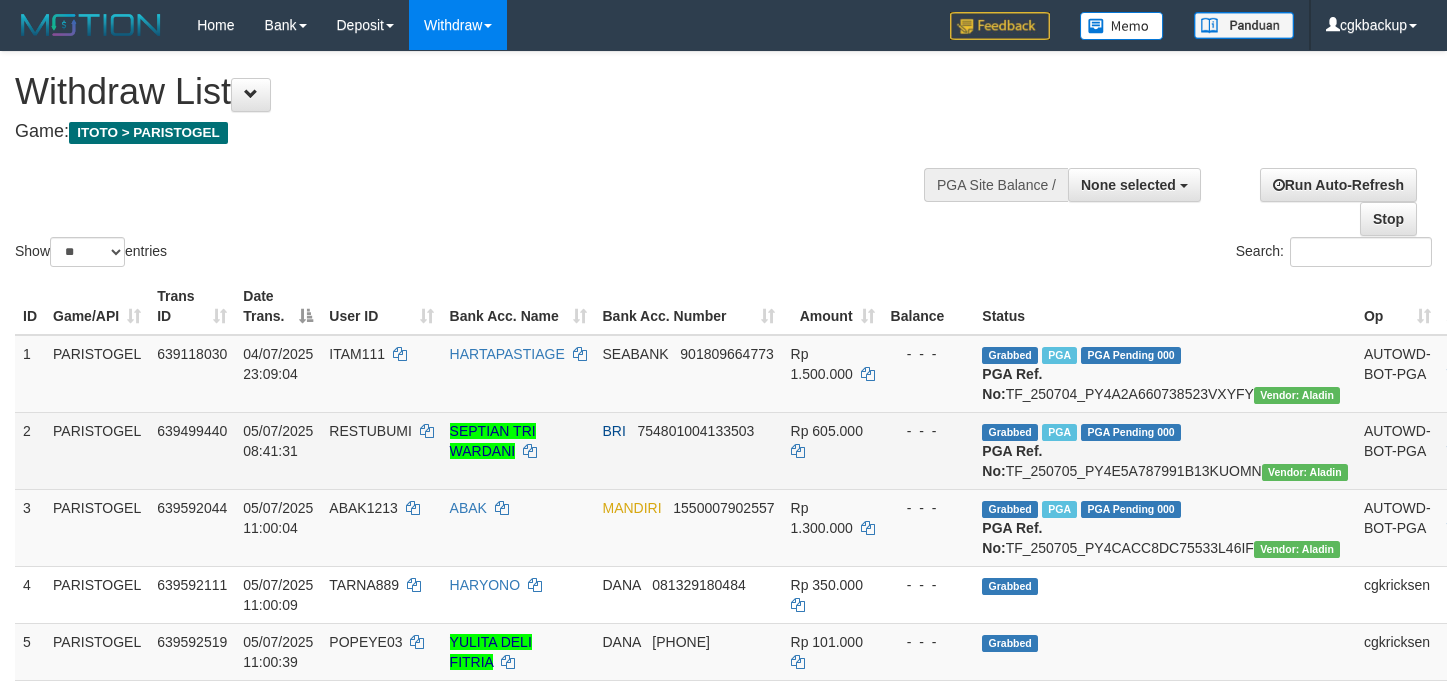 scroll, scrollTop: 250, scrollLeft: 0, axis: vertical 